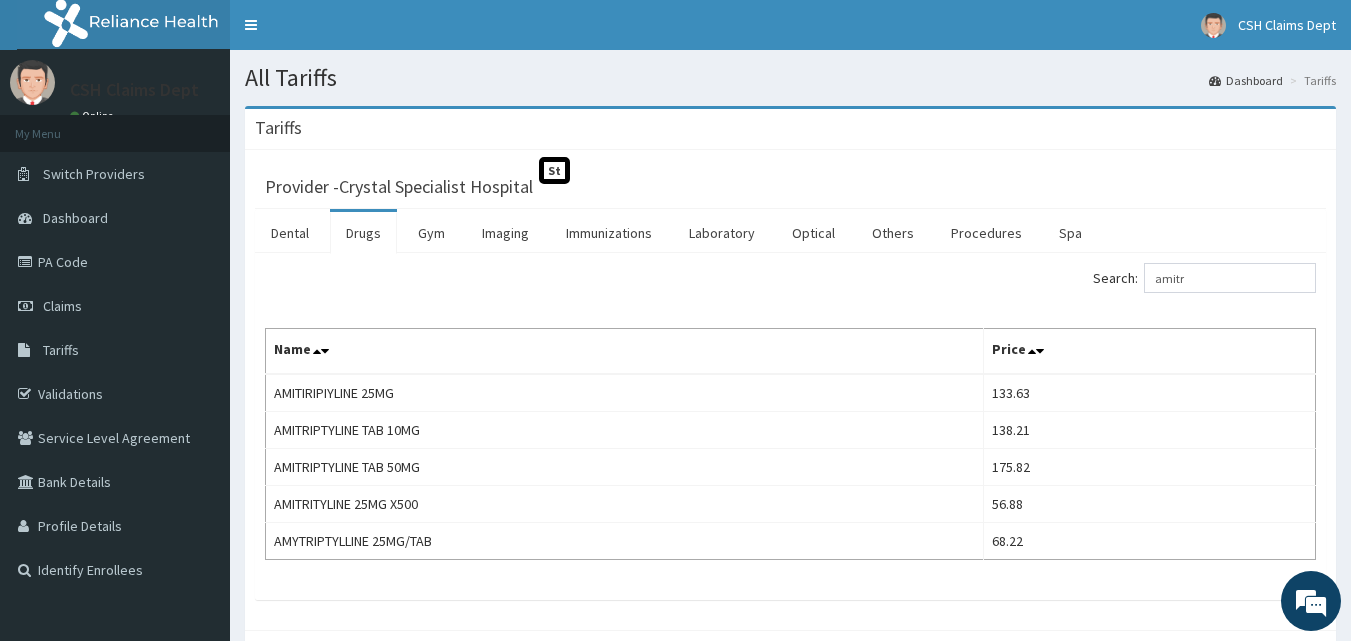 scroll, scrollTop: 0, scrollLeft: 0, axis: both 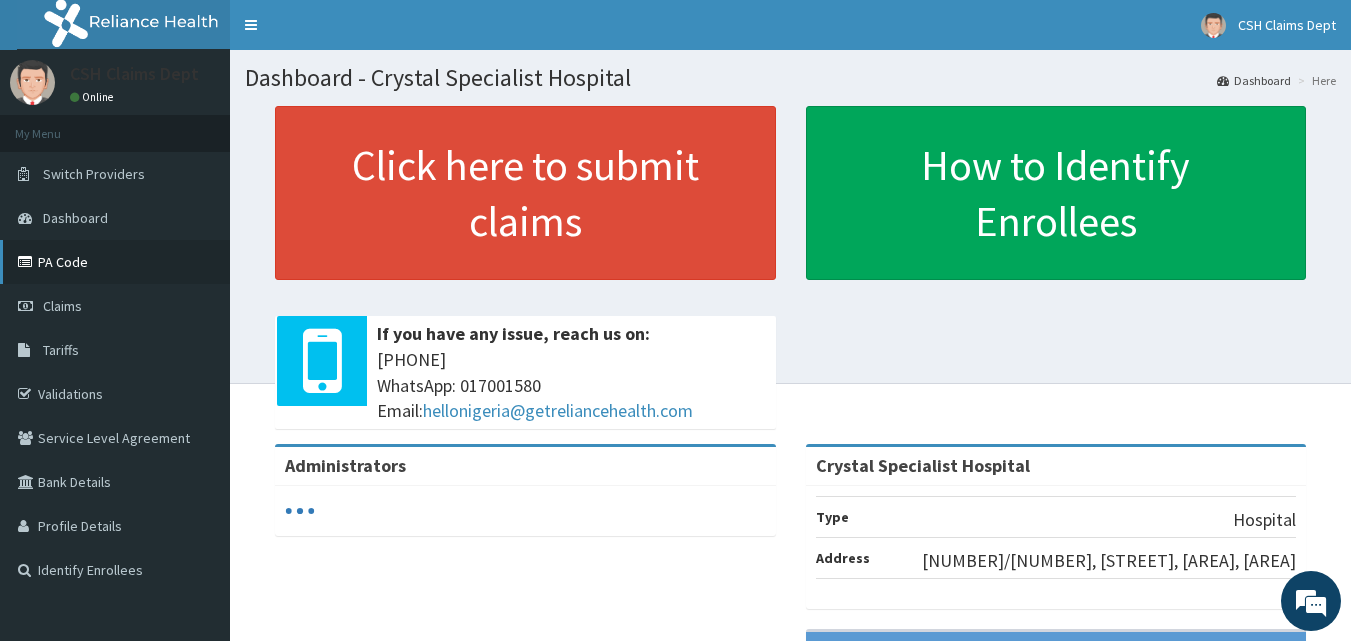 click on "PA Code" at bounding box center [115, 262] 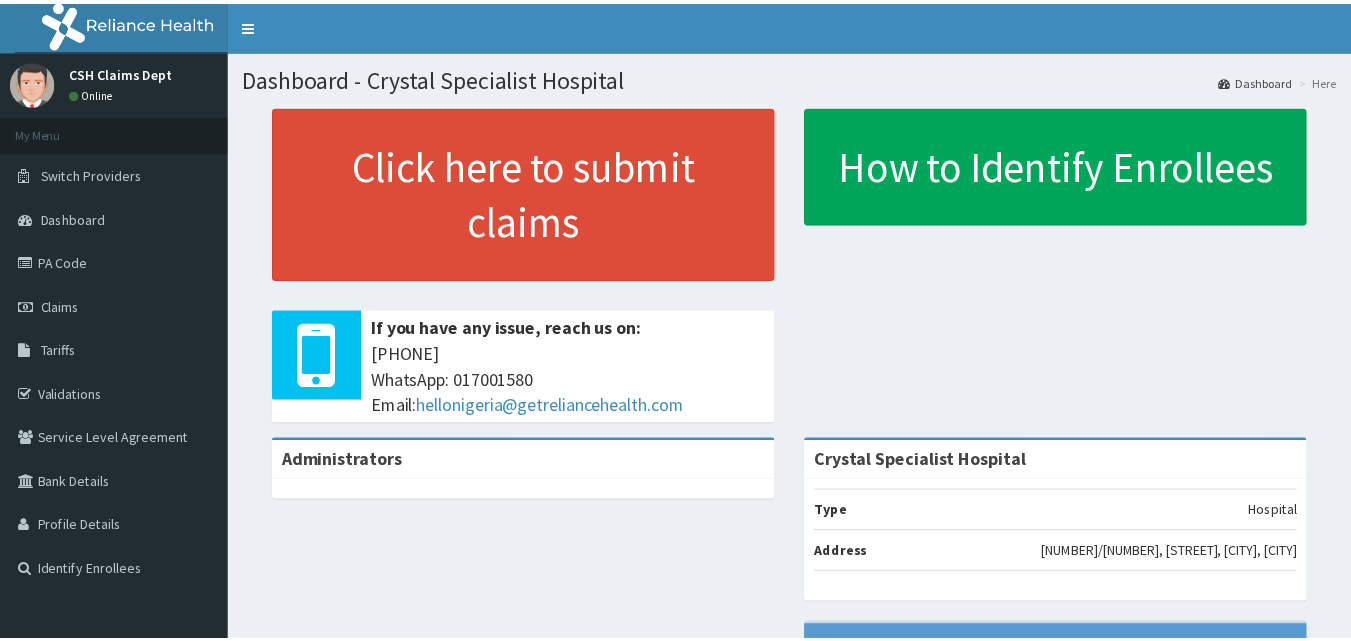 scroll, scrollTop: 0, scrollLeft: 0, axis: both 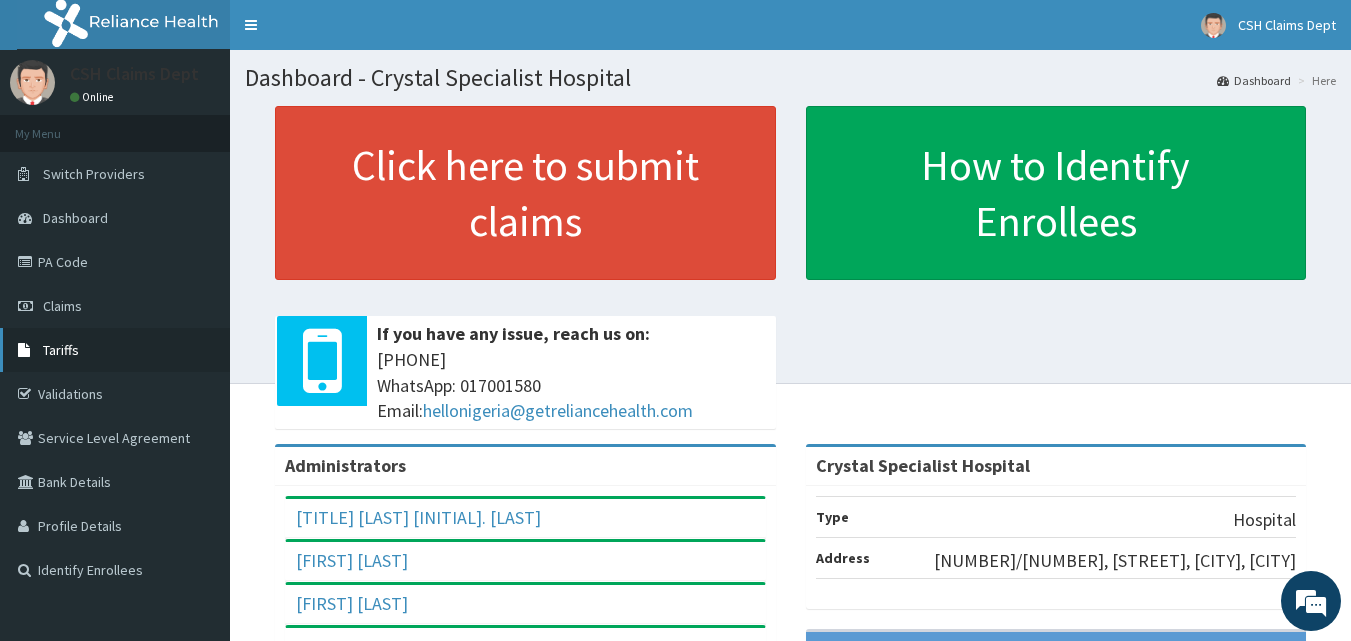 click on "Tariffs" at bounding box center (61, 350) 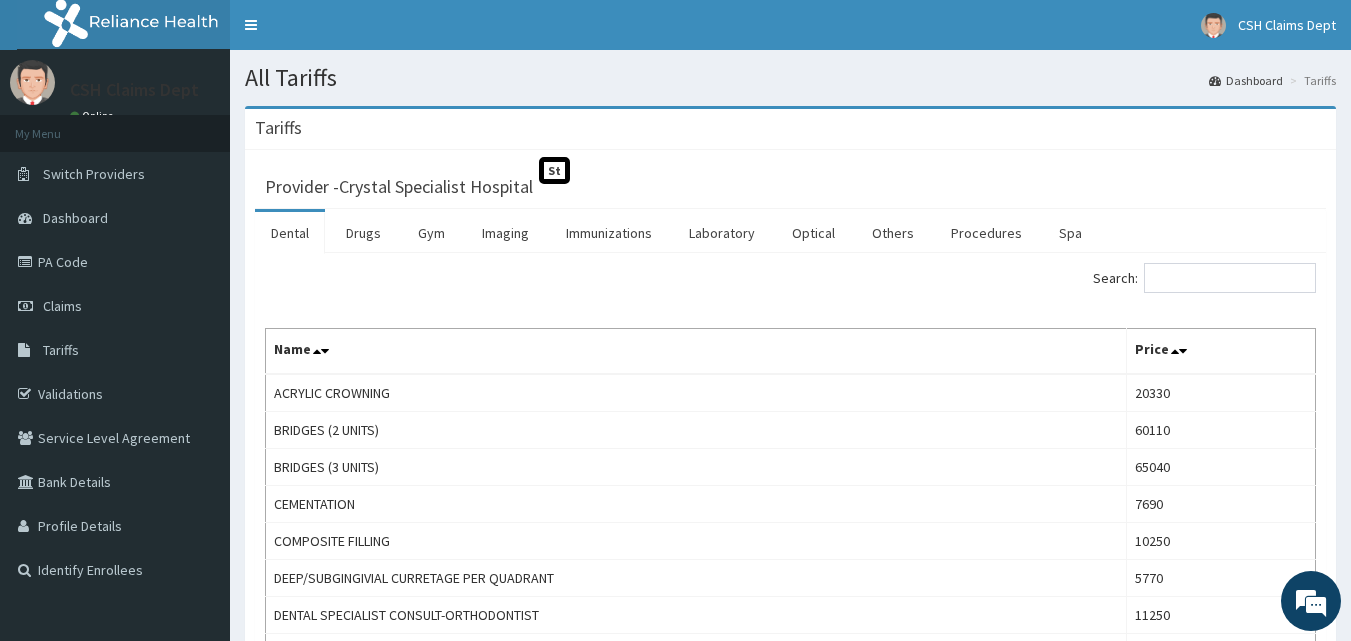 scroll, scrollTop: 0, scrollLeft: 0, axis: both 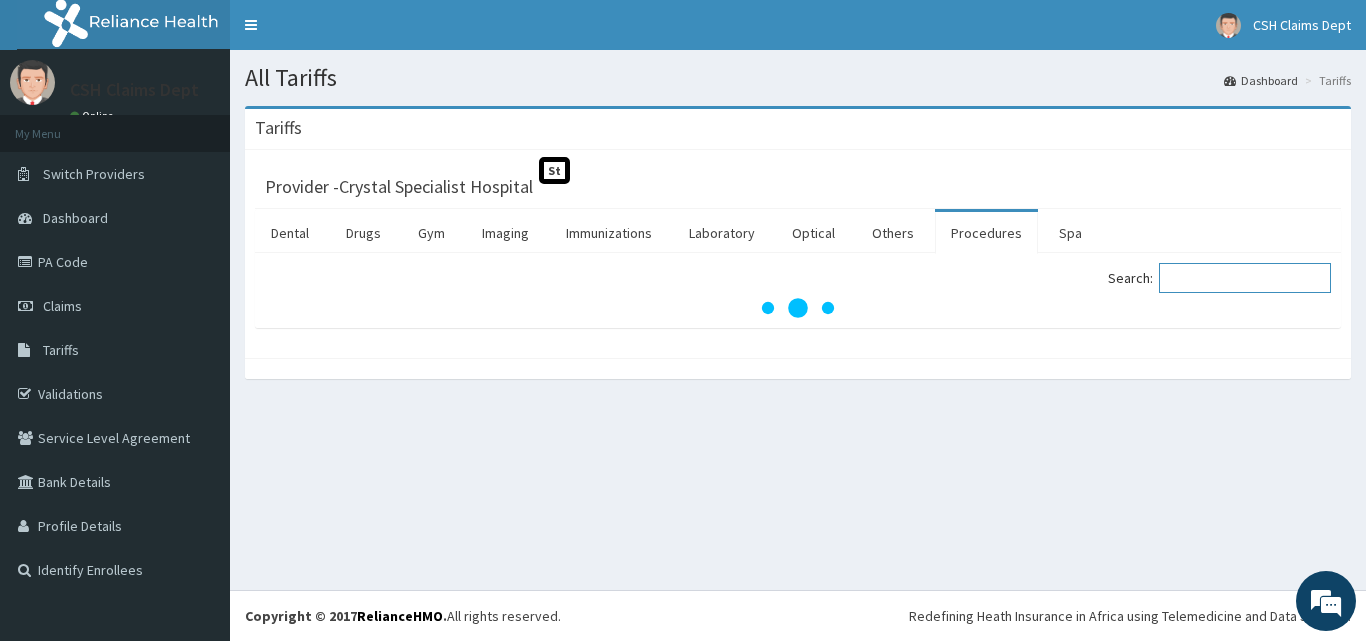 click on "Search:" at bounding box center (1245, 278) 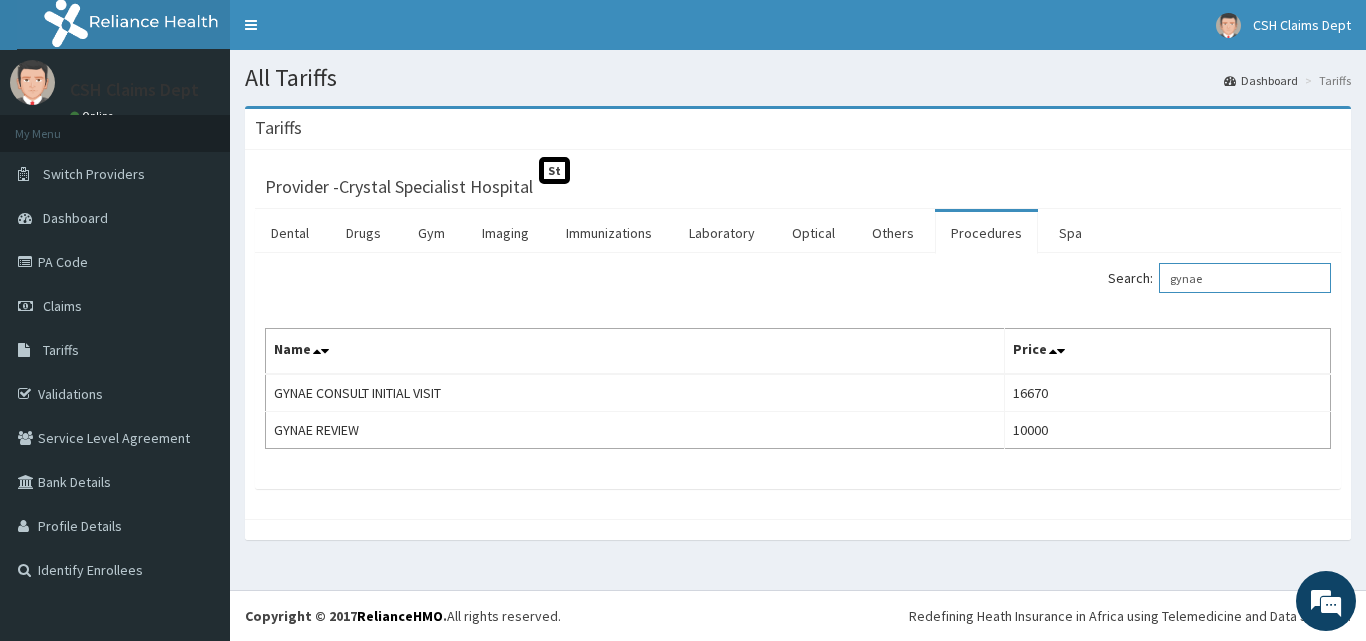 type on "gynae" 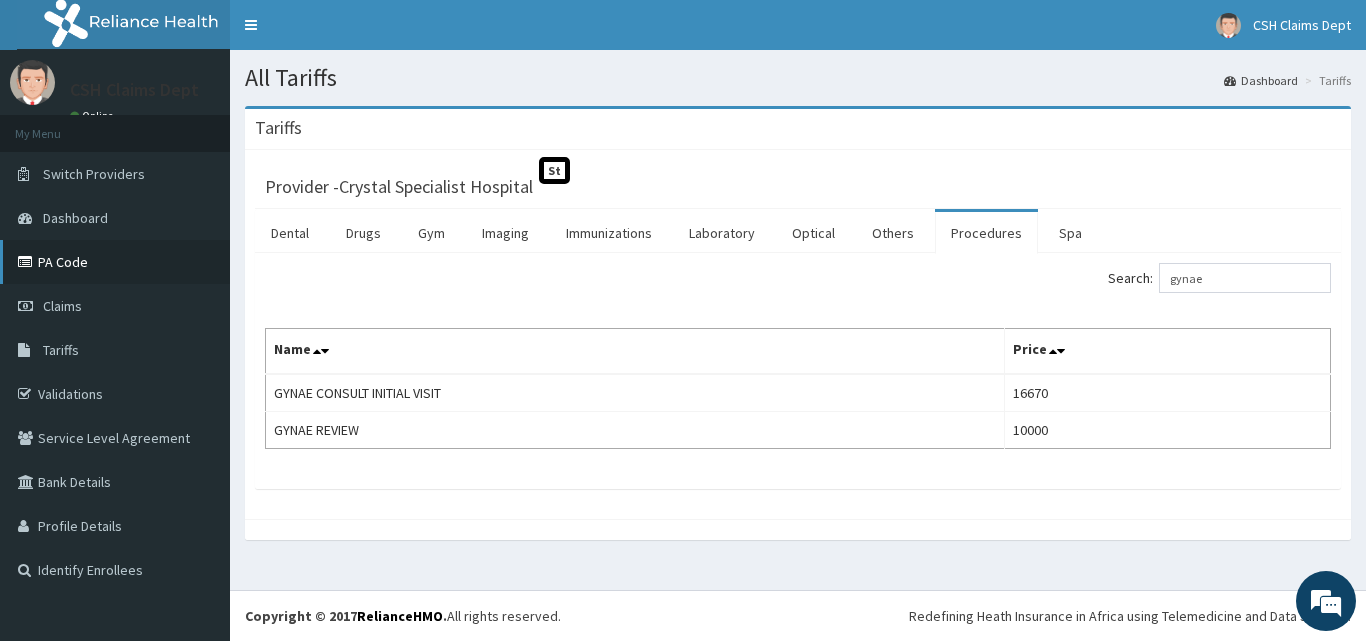 click on "PA Code" at bounding box center (115, 262) 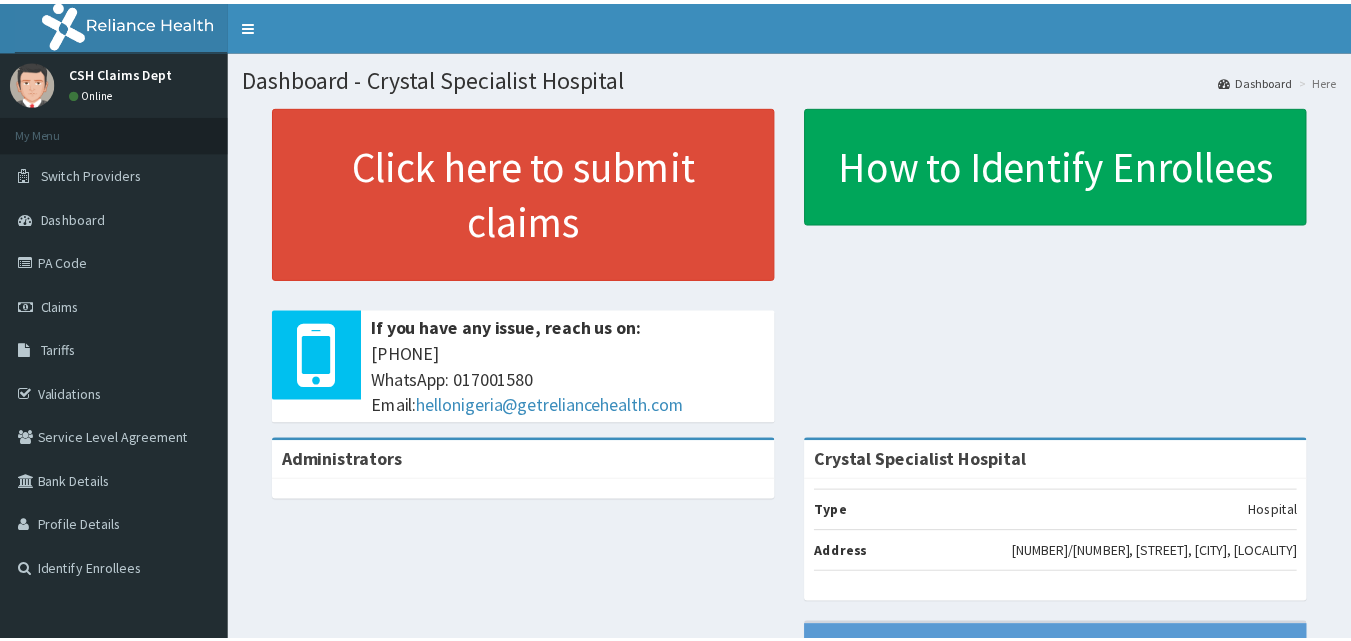 scroll, scrollTop: 0, scrollLeft: 0, axis: both 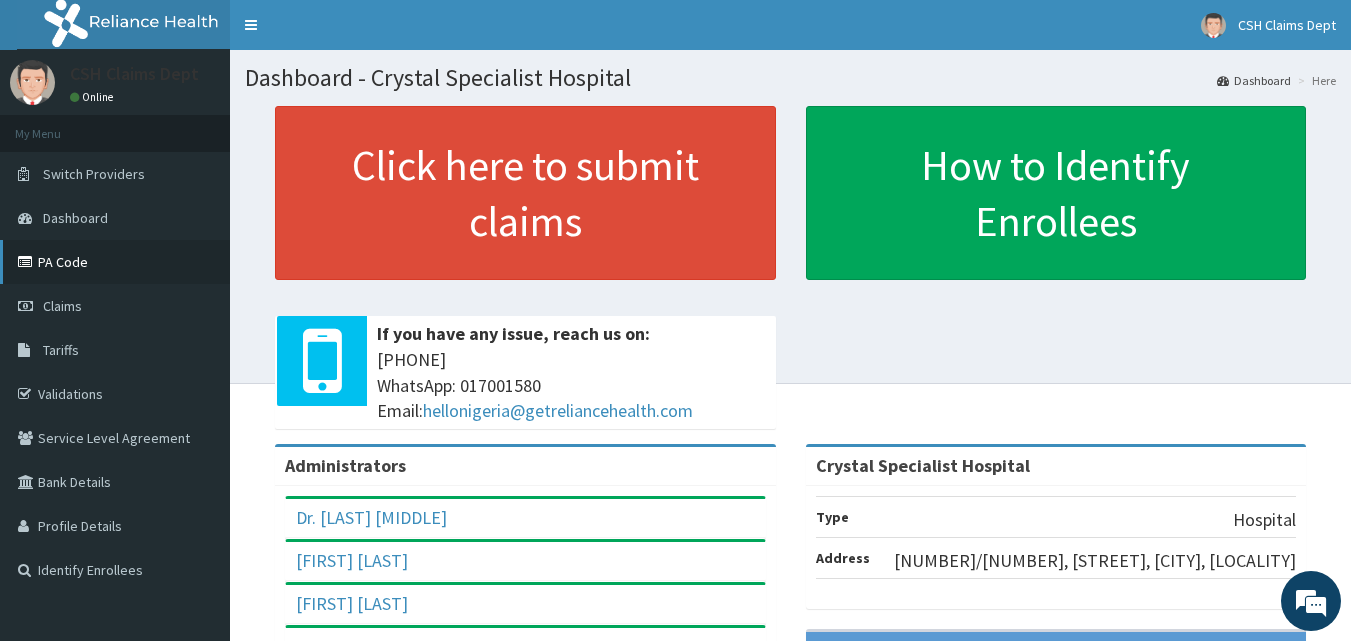 click on "PA Code" at bounding box center [115, 262] 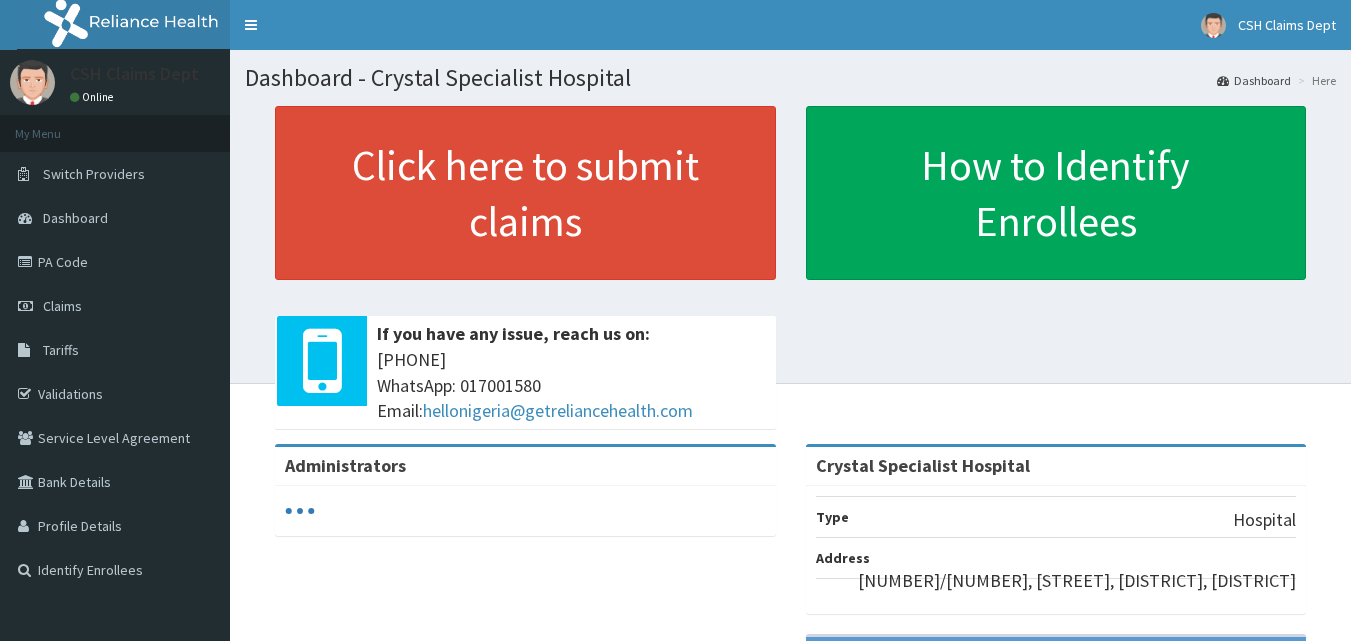 scroll, scrollTop: 0, scrollLeft: 0, axis: both 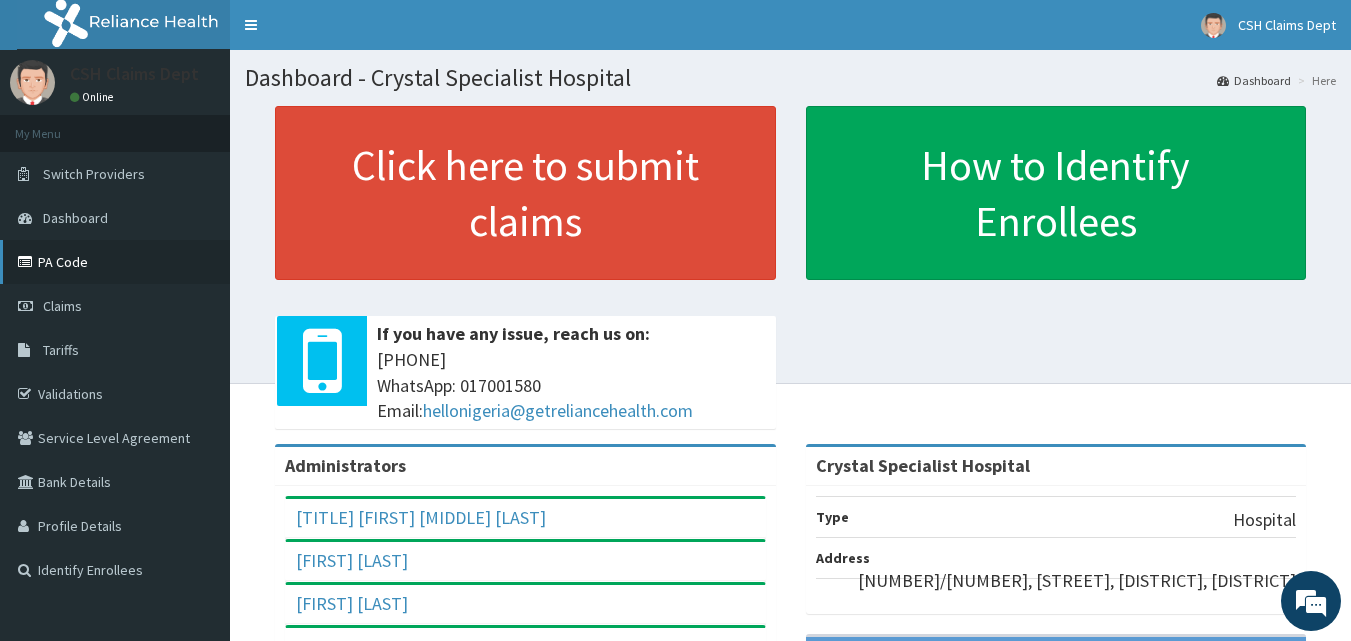 click on "PA Code" at bounding box center (115, 262) 